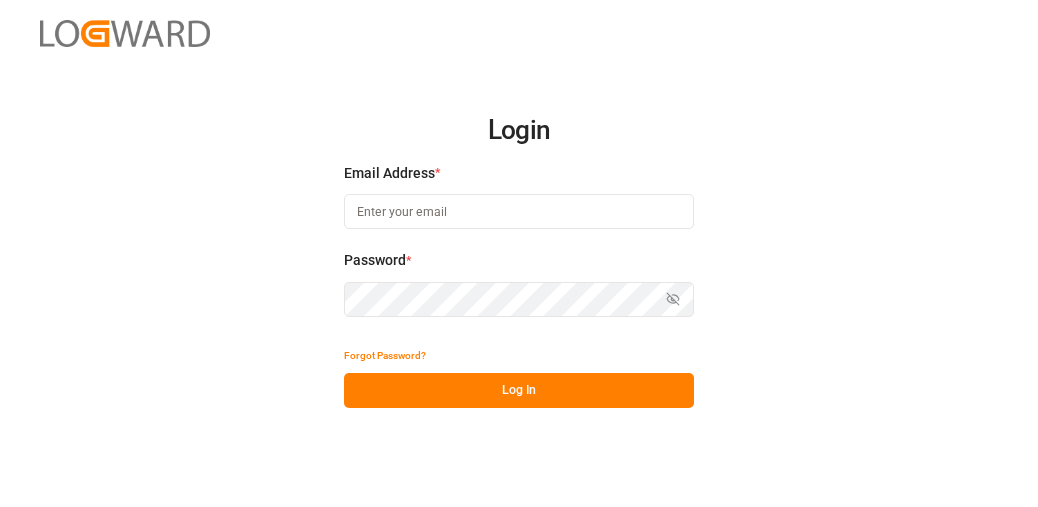scroll, scrollTop: 0, scrollLeft: 0, axis: both 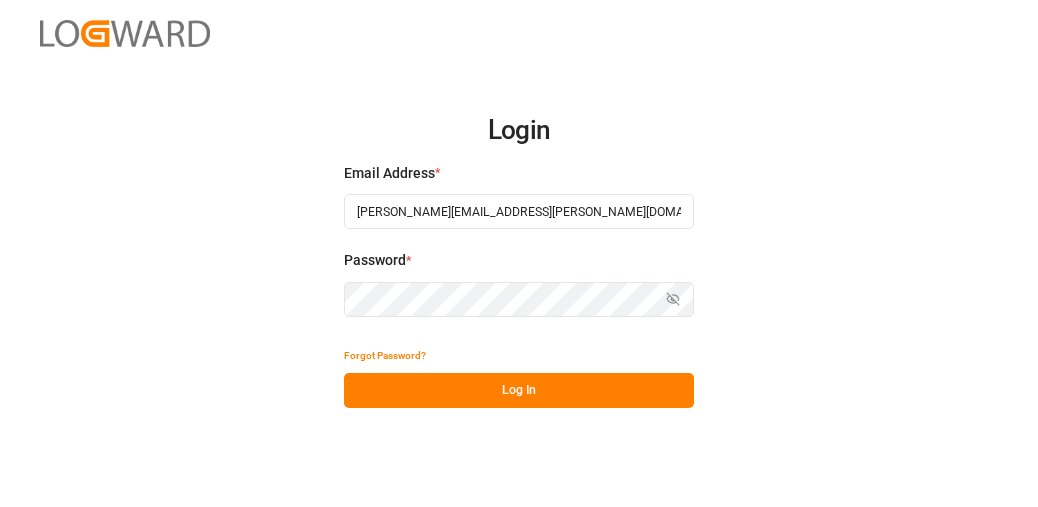 click on "Log In" at bounding box center (519, 390) 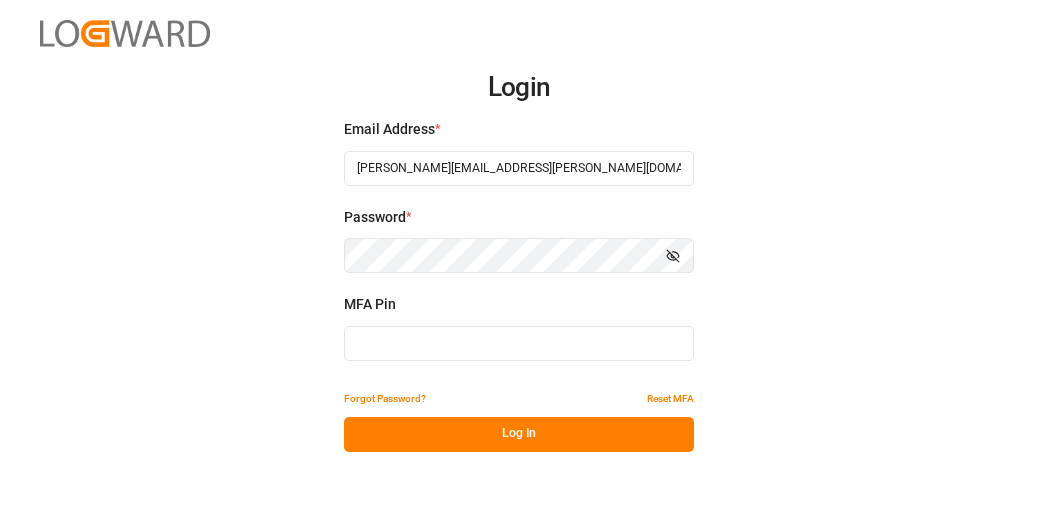 click at bounding box center (519, 343) 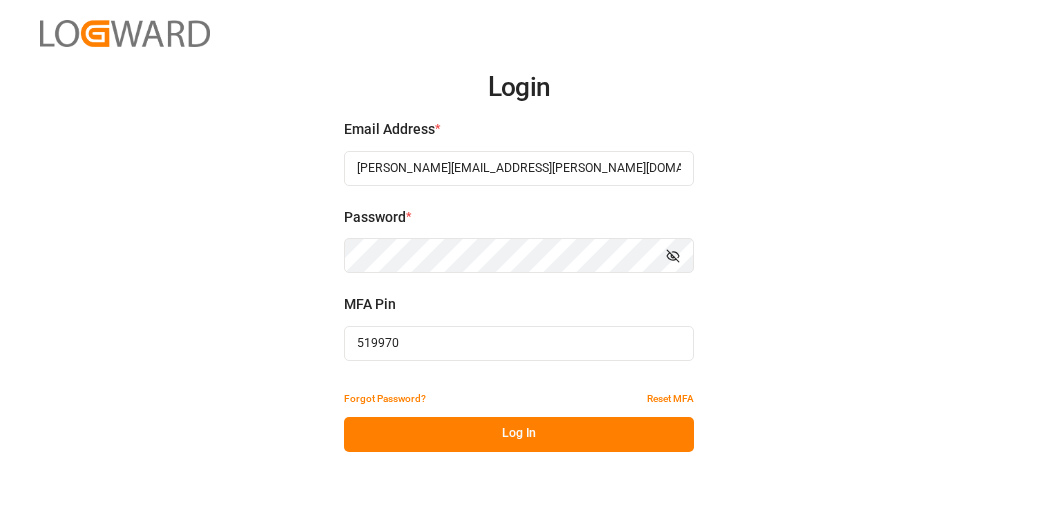 type on "519970" 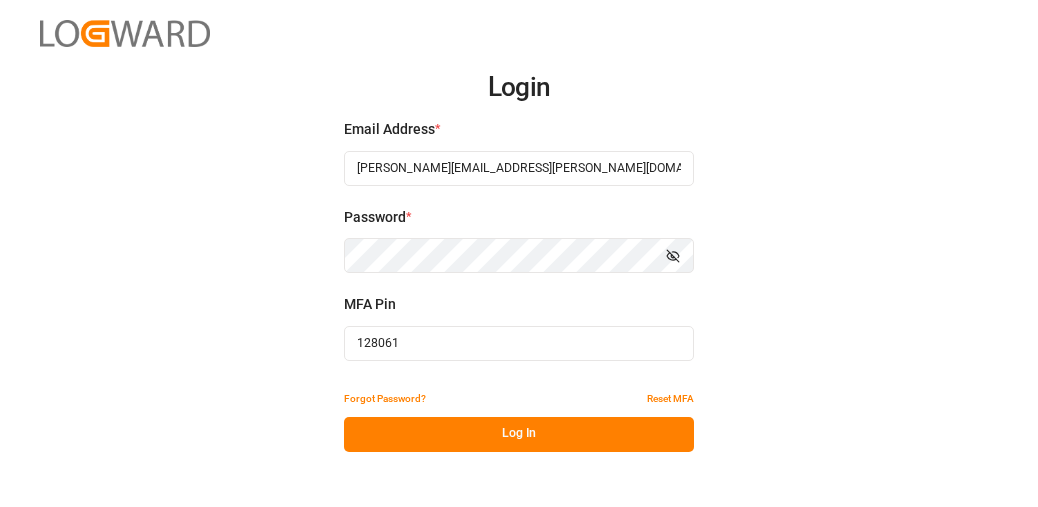 click on "Log In" at bounding box center (519, 434) 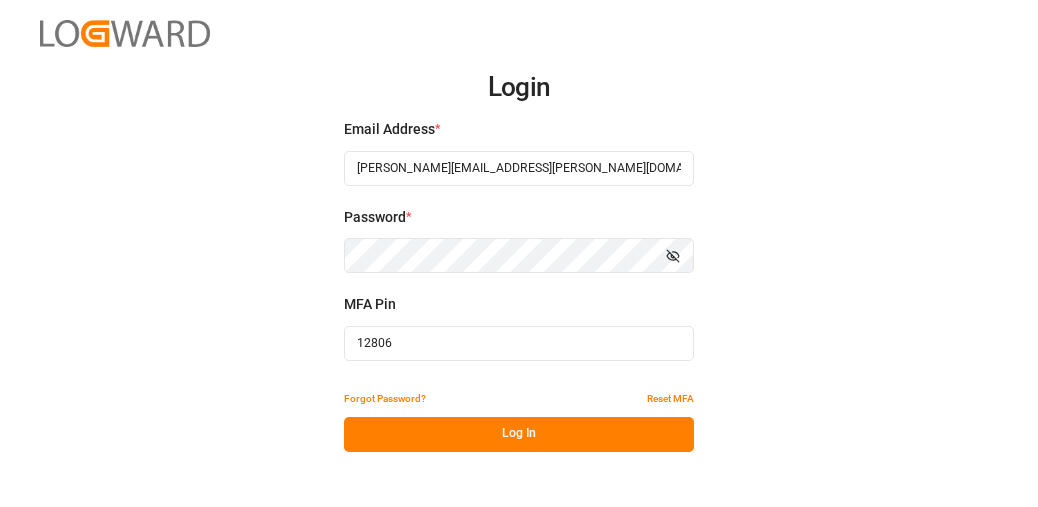 type on "128061" 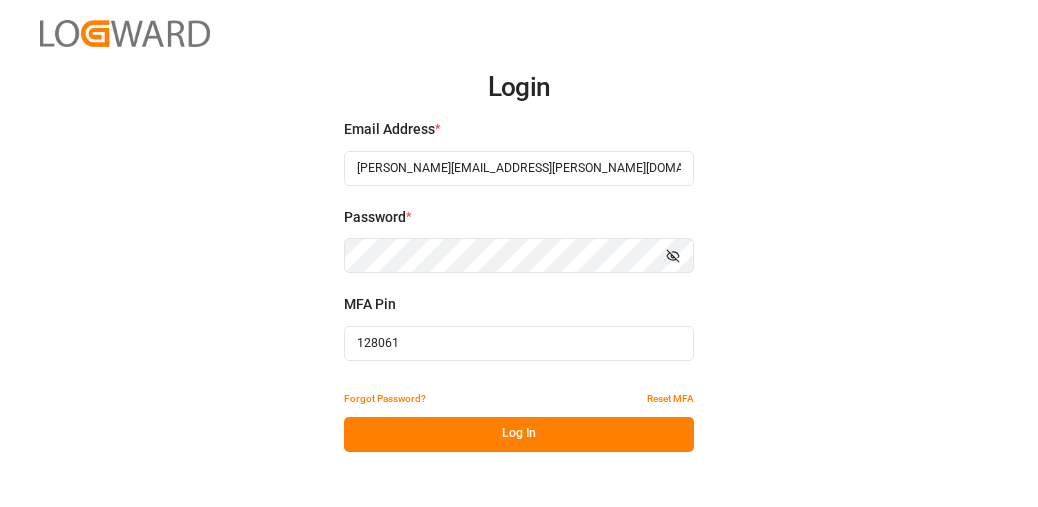 click on "Log In" at bounding box center [519, 434] 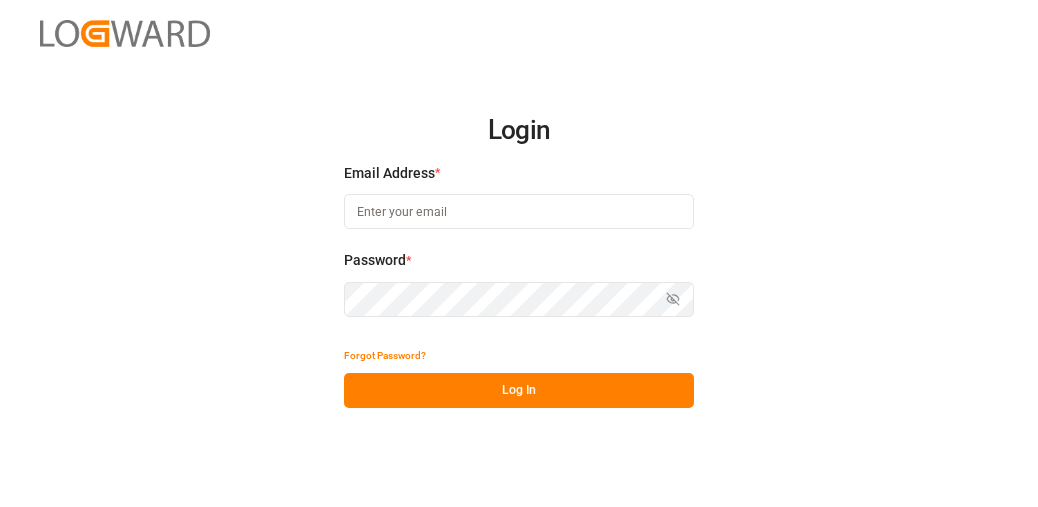 scroll, scrollTop: 0, scrollLeft: 0, axis: both 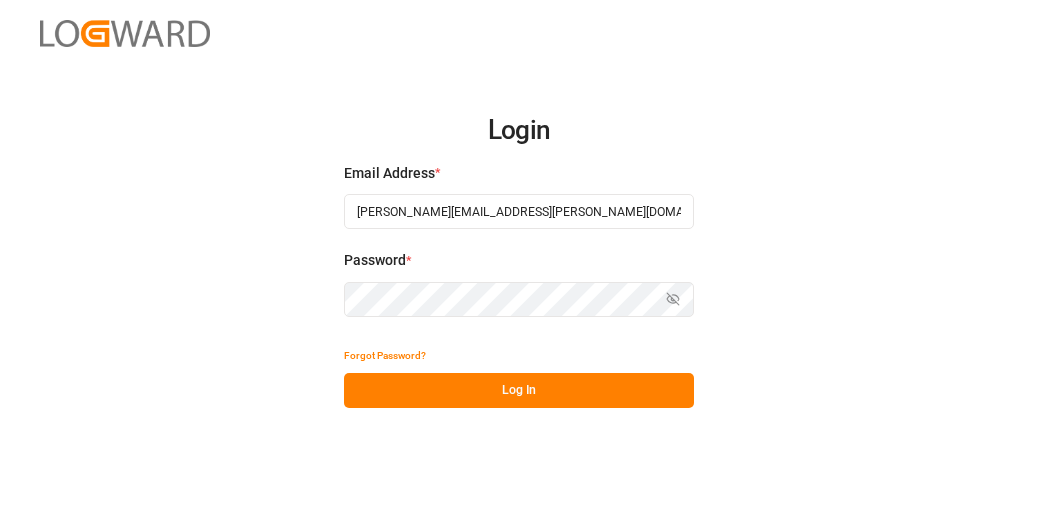 click on "Log In" at bounding box center (519, 390) 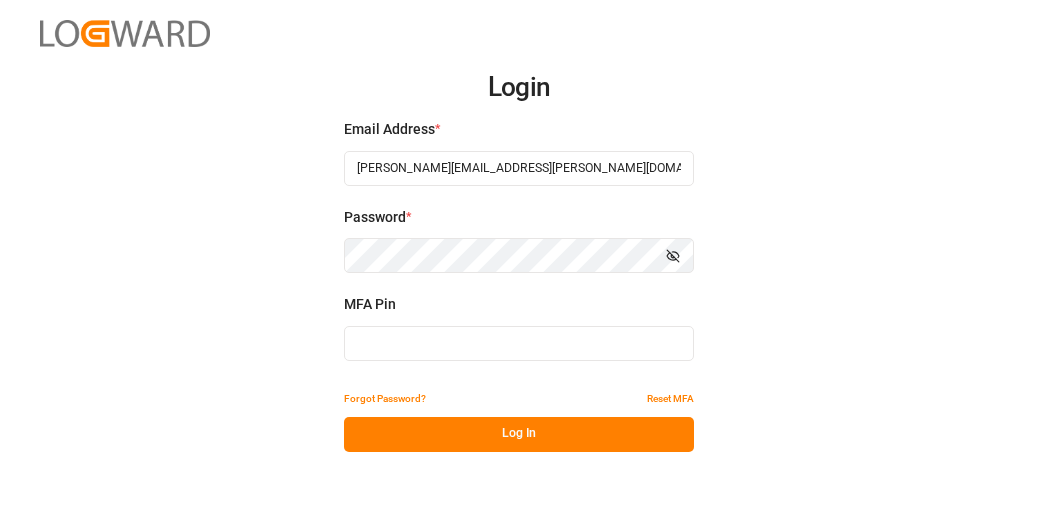 click at bounding box center (519, 343) 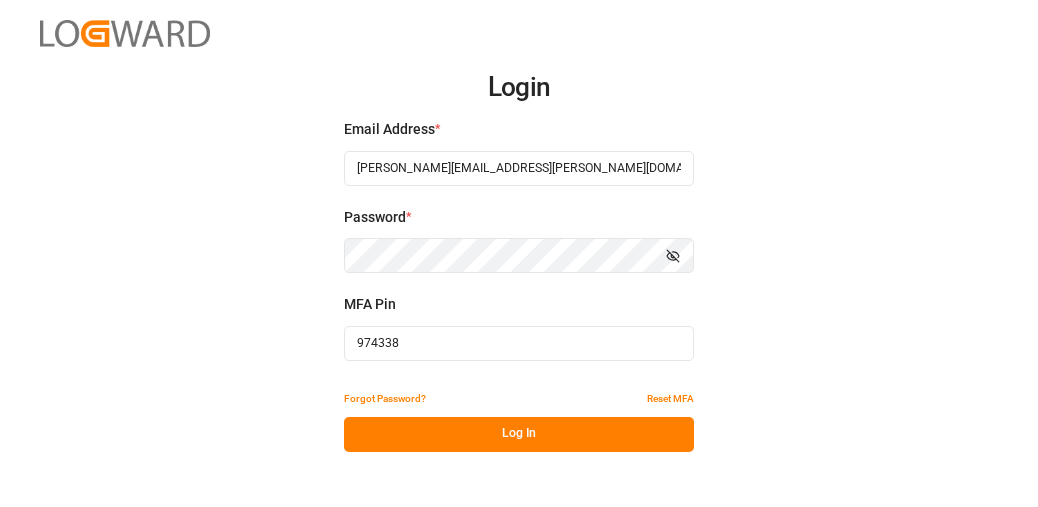 type on "974338" 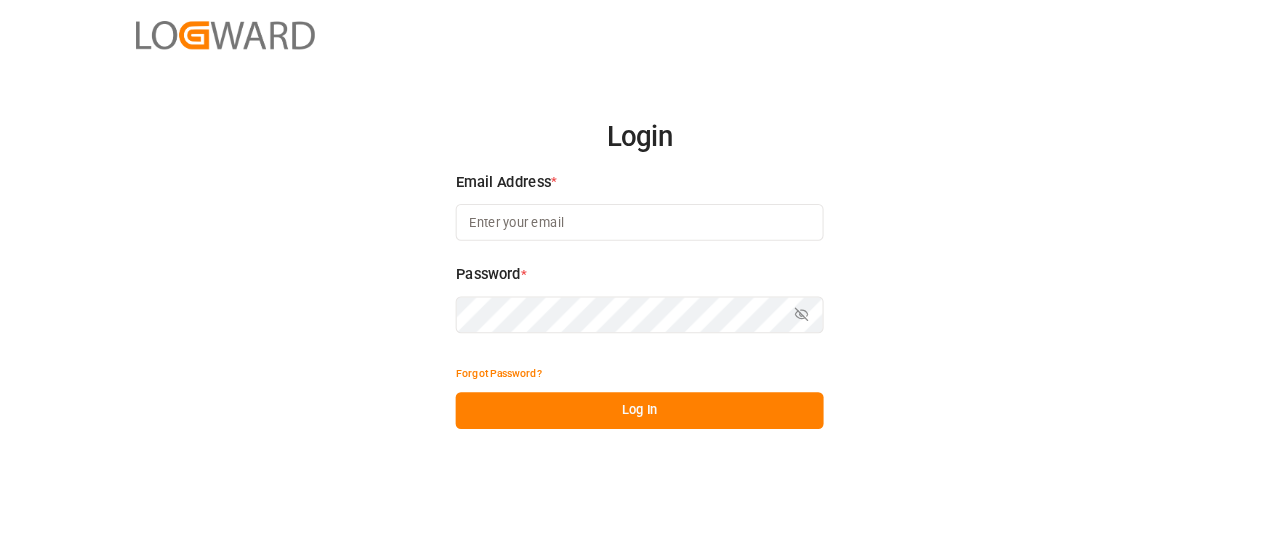 scroll, scrollTop: 0, scrollLeft: 0, axis: both 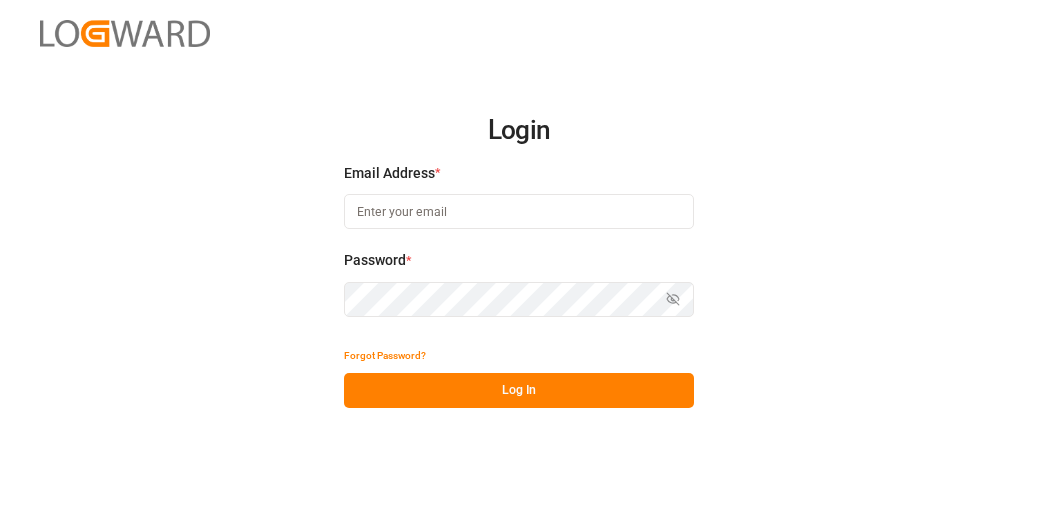 type on "[PERSON_NAME][EMAIL_ADDRESS][PERSON_NAME][DOMAIN_NAME]" 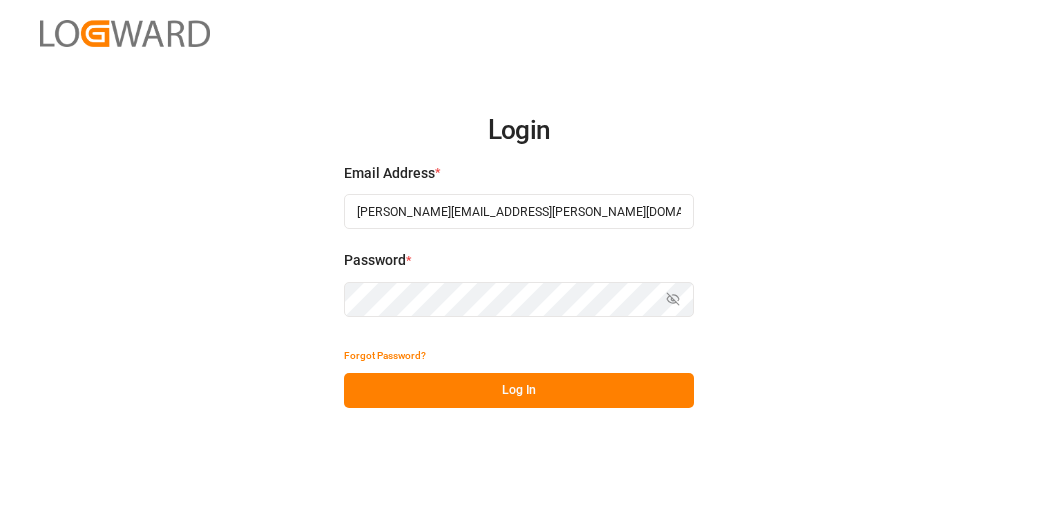 click on "Log In" at bounding box center (519, 390) 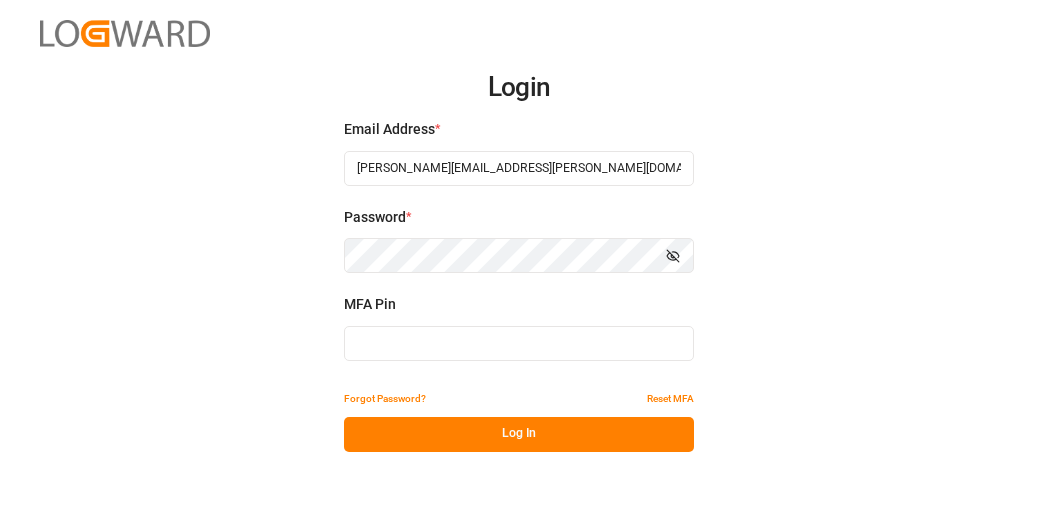 click at bounding box center (519, 343) 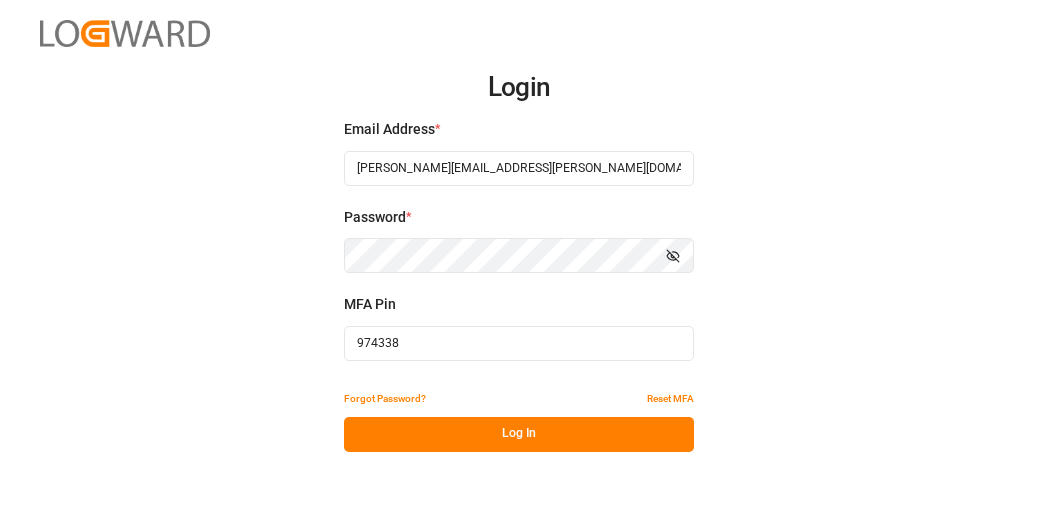 type on "974338" 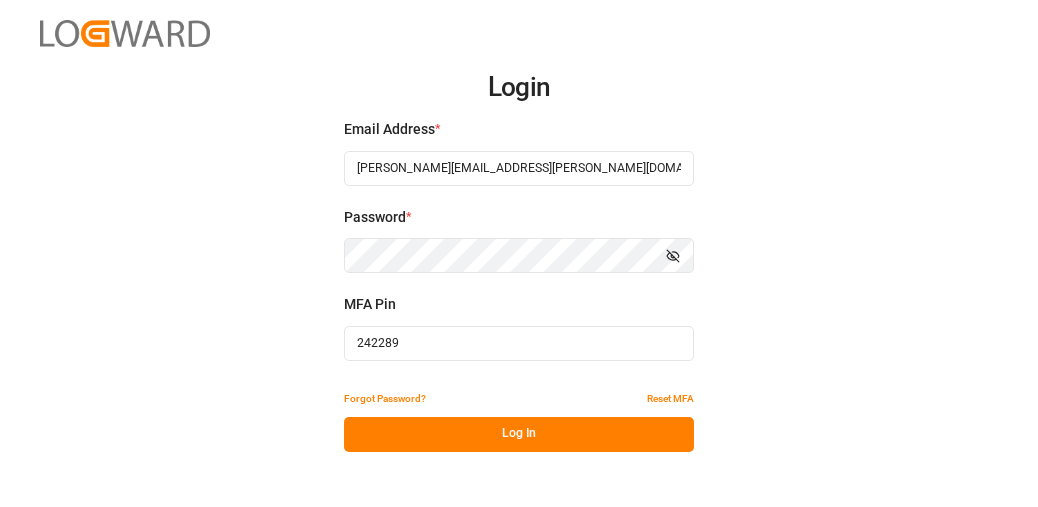 type on "242289" 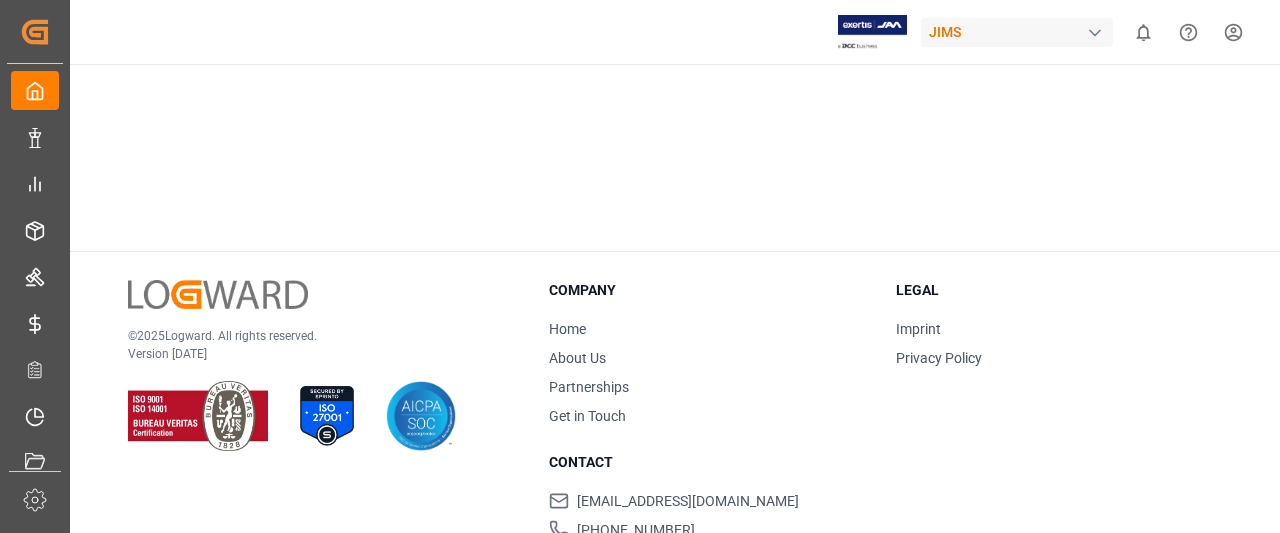 scroll, scrollTop: 0, scrollLeft: 0, axis: both 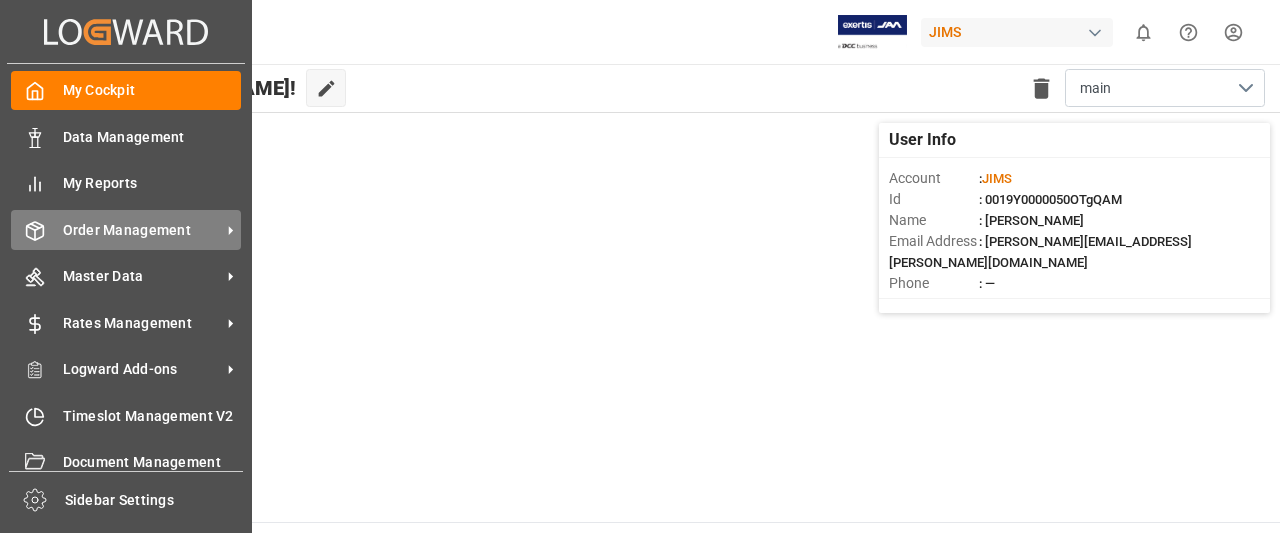 click on "Order Management" at bounding box center [142, 230] 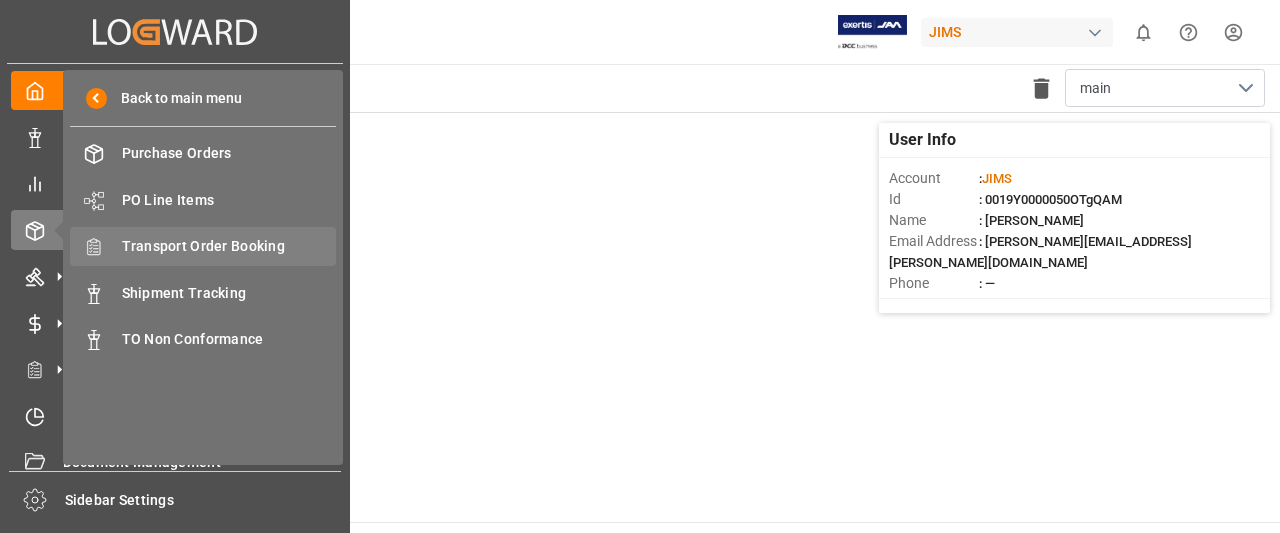 click on "Transport Order Booking" at bounding box center [229, 246] 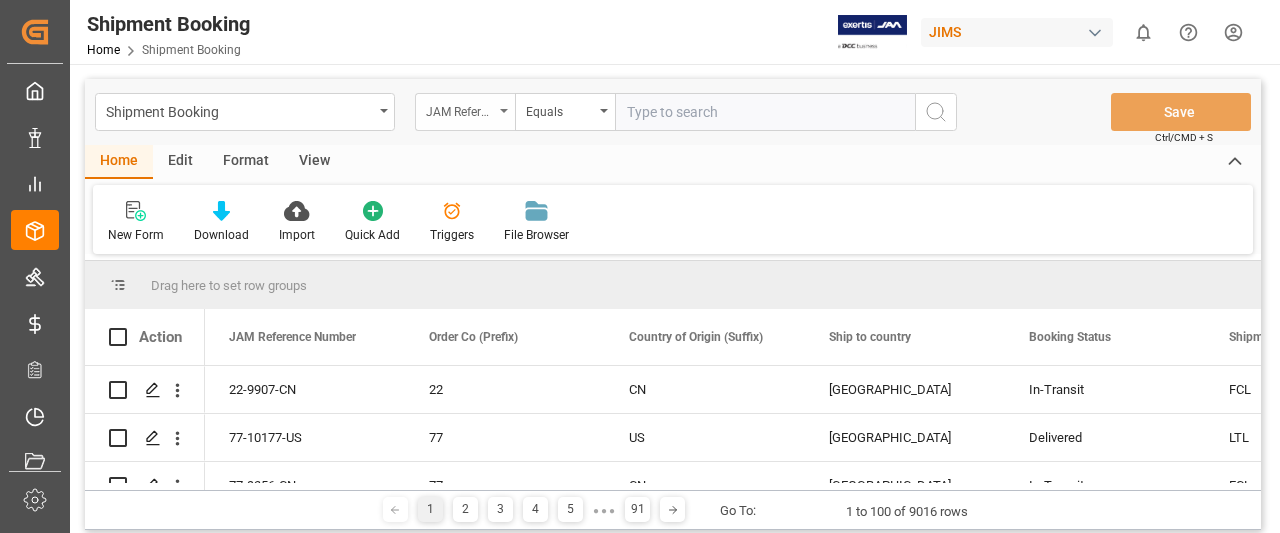 click on "JAM Reference Number" at bounding box center [465, 112] 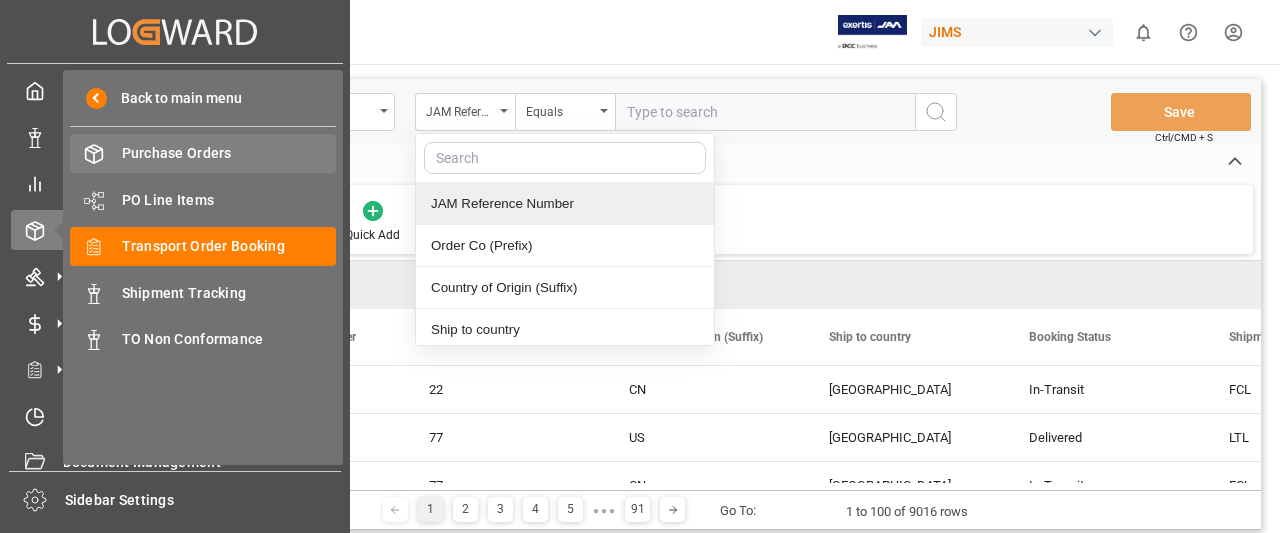 click on "Purchase Orders" at bounding box center (229, 153) 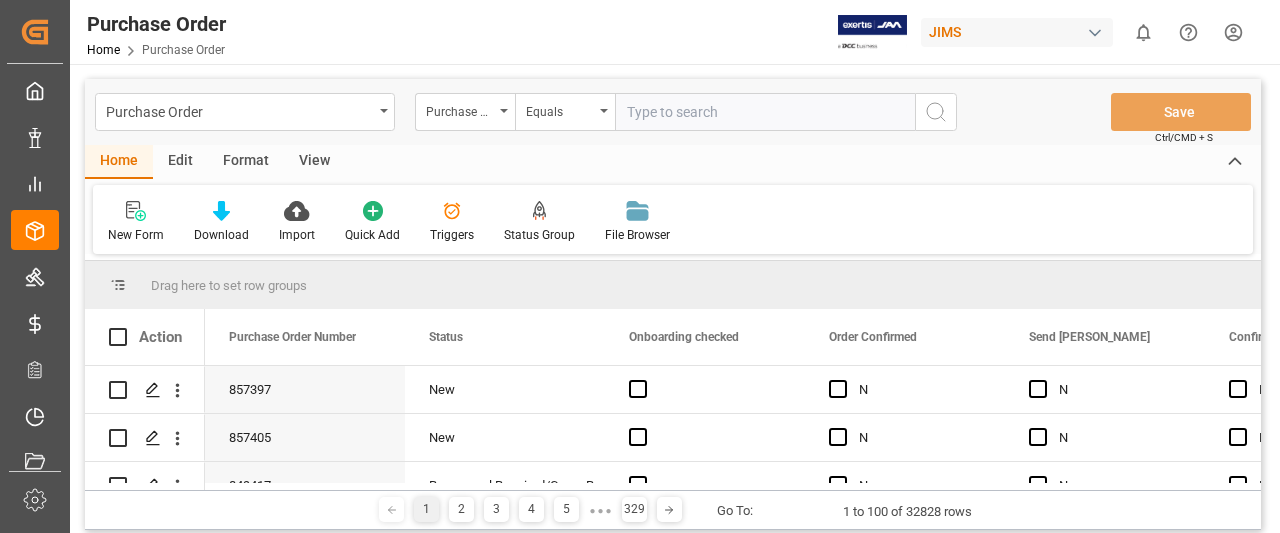 click at bounding box center [765, 112] 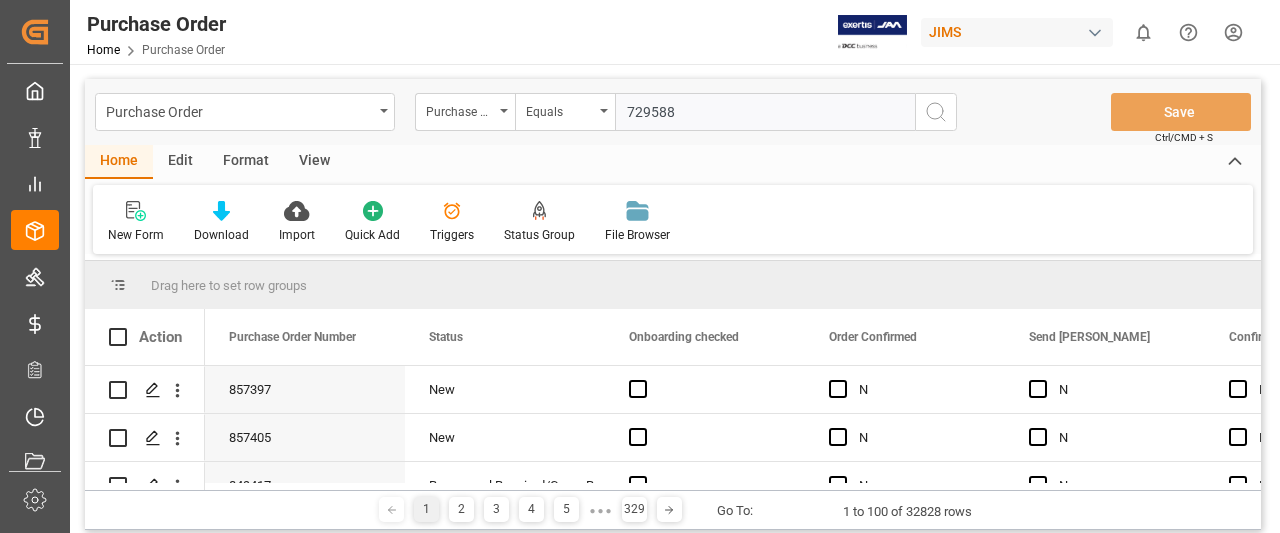 type on "729588" 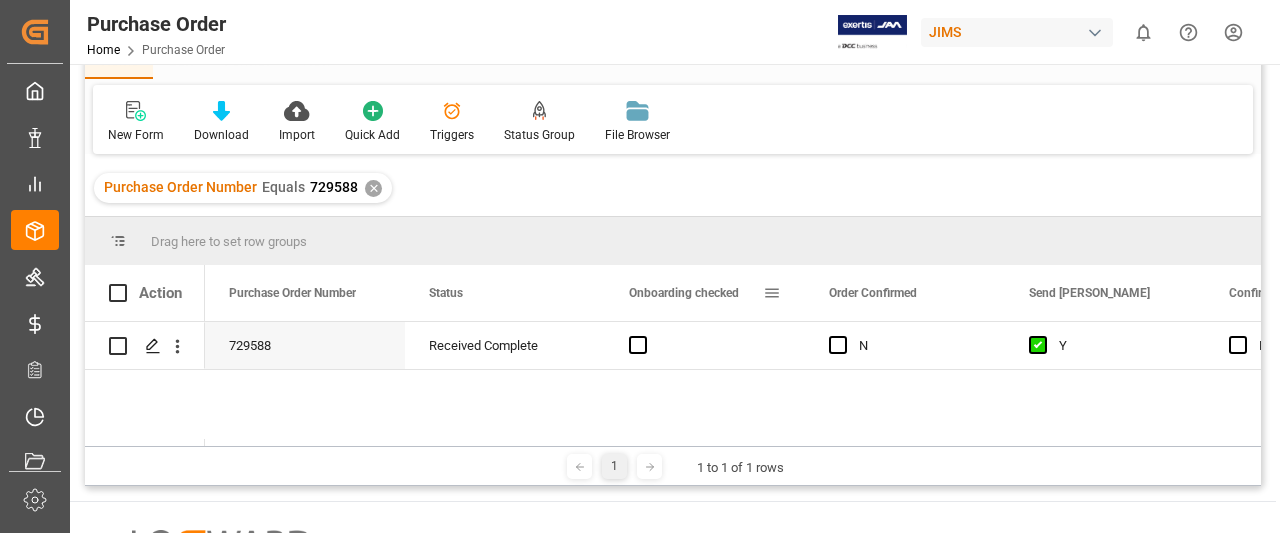 scroll, scrollTop: 200, scrollLeft: 0, axis: vertical 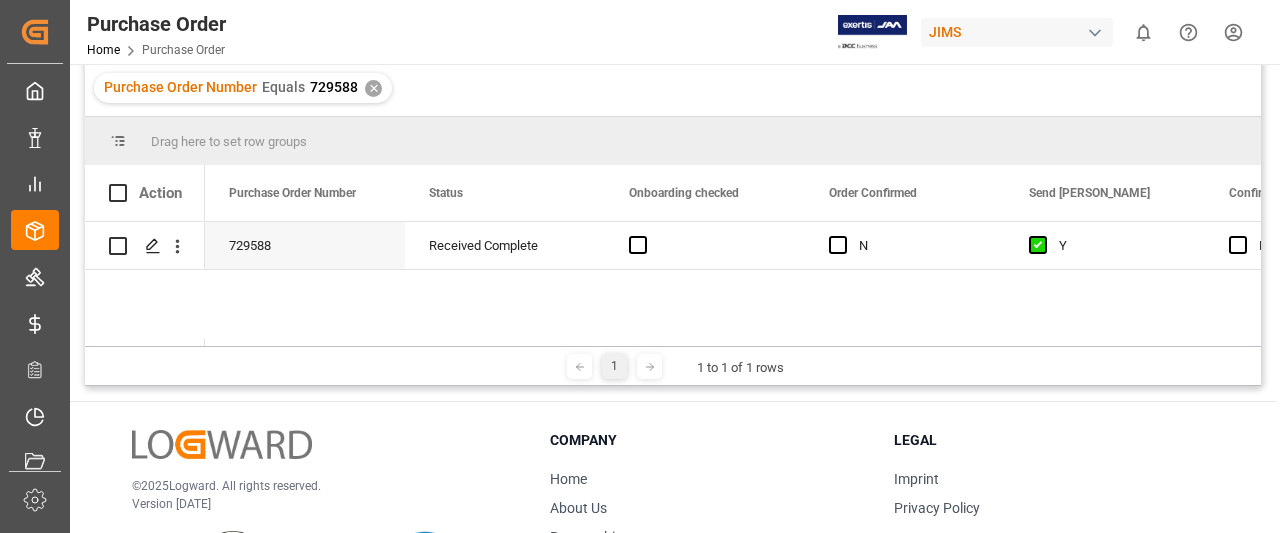 drag, startPoint x: 236, startPoint y: 339, endPoint x: 440, endPoint y: 371, distance: 206.49455 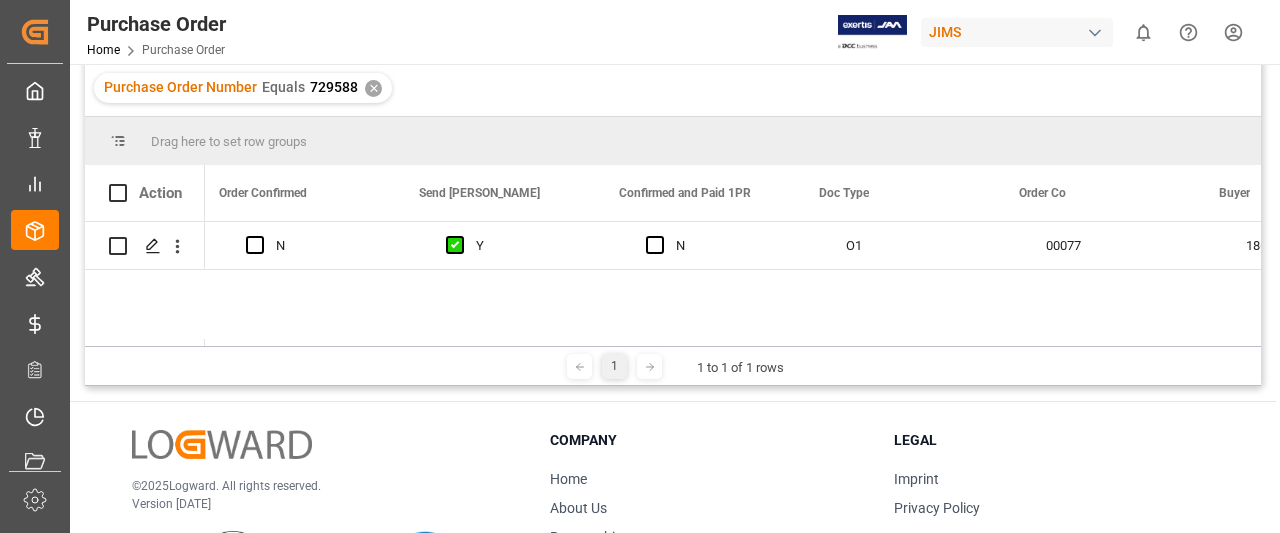 scroll, scrollTop: 0, scrollLeft: 1701, axis: horizontal 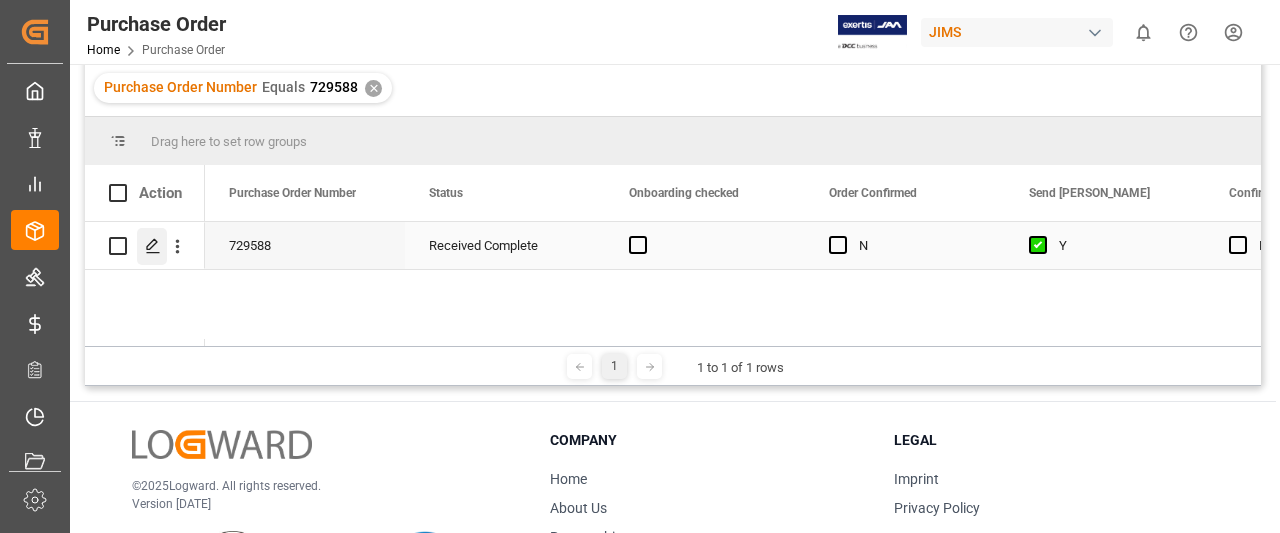 click at bounding box center [152, 246] 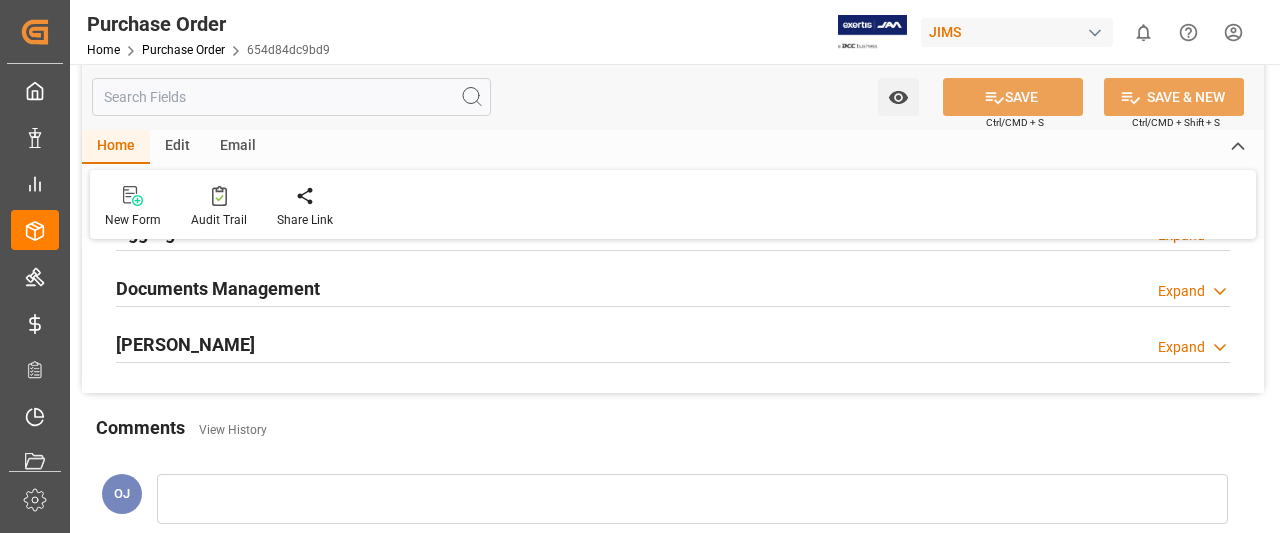 click 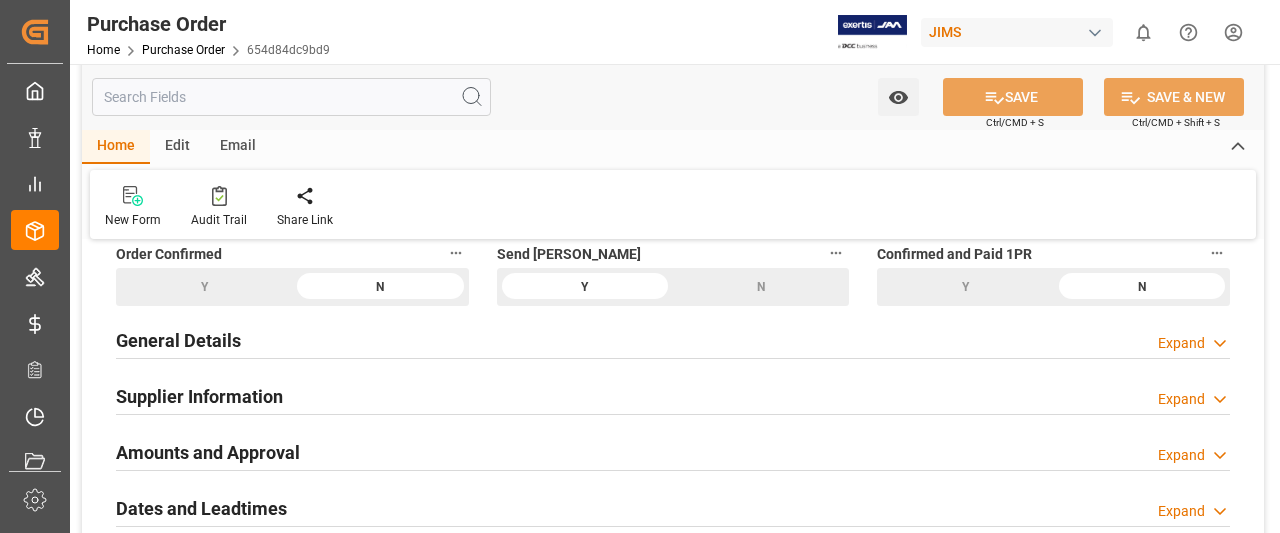 click 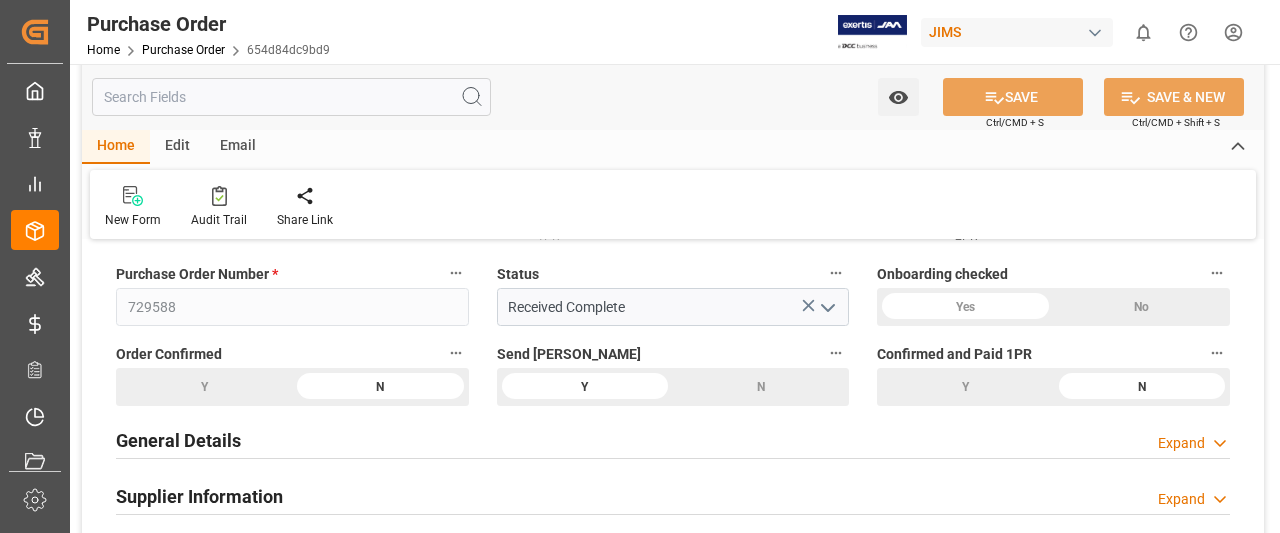 click 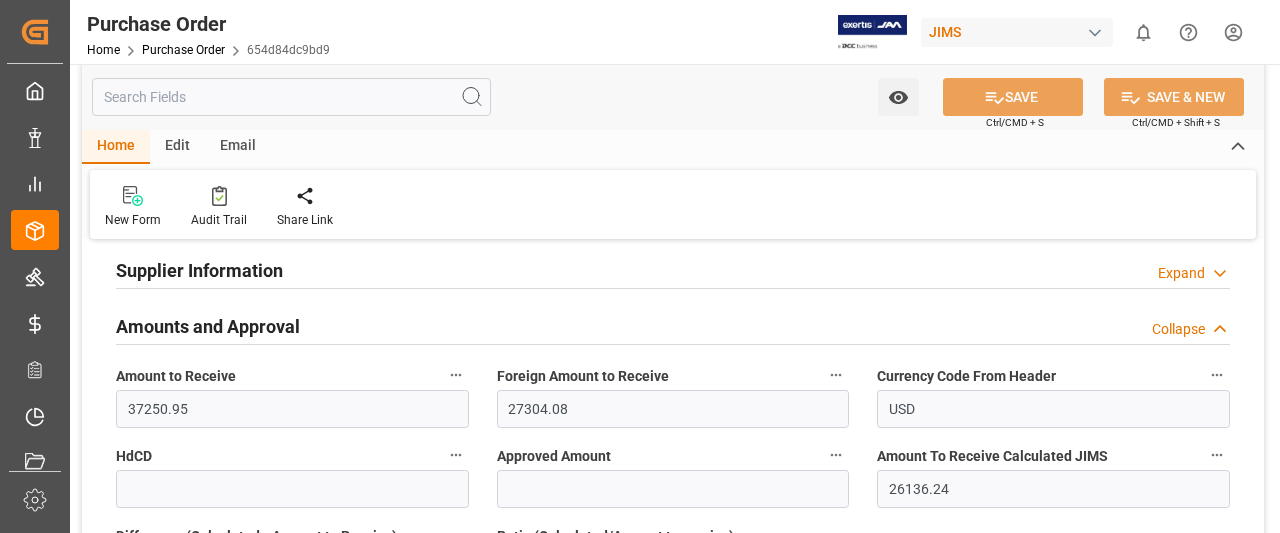 scroll, scrollTop: 400, scrollLeft: 0, axis: vertical 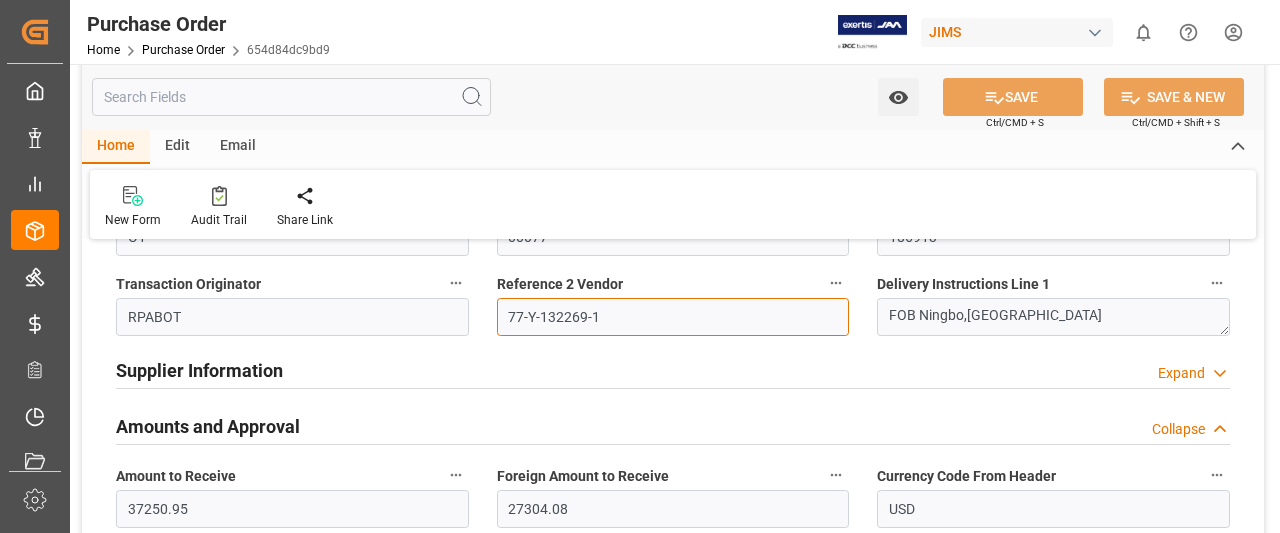 drag, startPoint x: 504, startPoint y: 320, endPoint x: 607, endPoint y: 322, distance: 103.01942 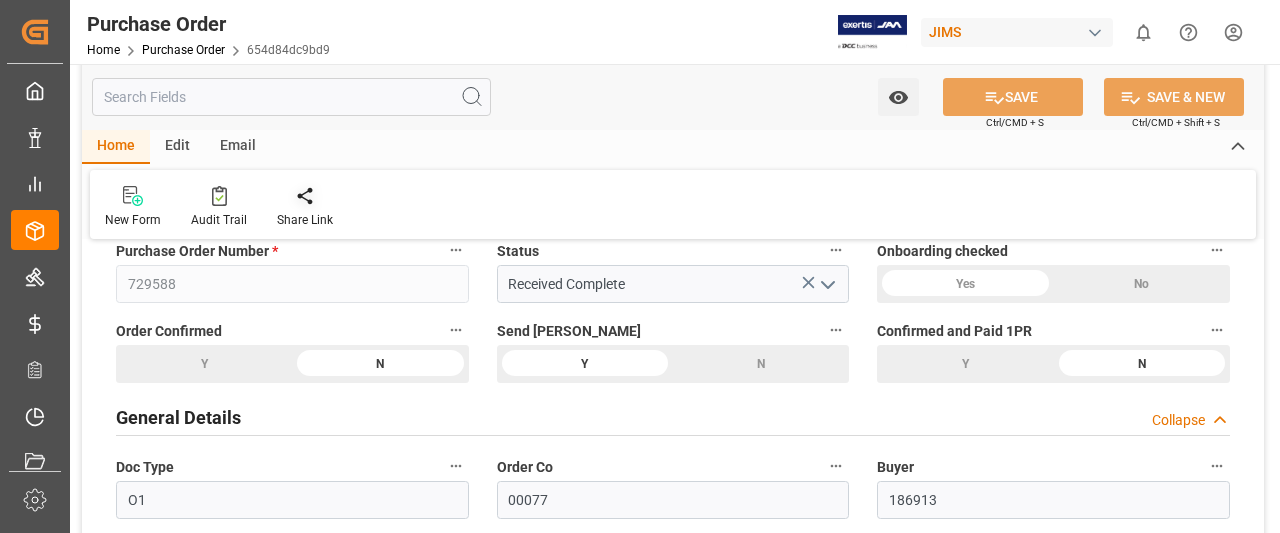 scroll, scrollTop: 0, scrollLeft: 0, axis: both 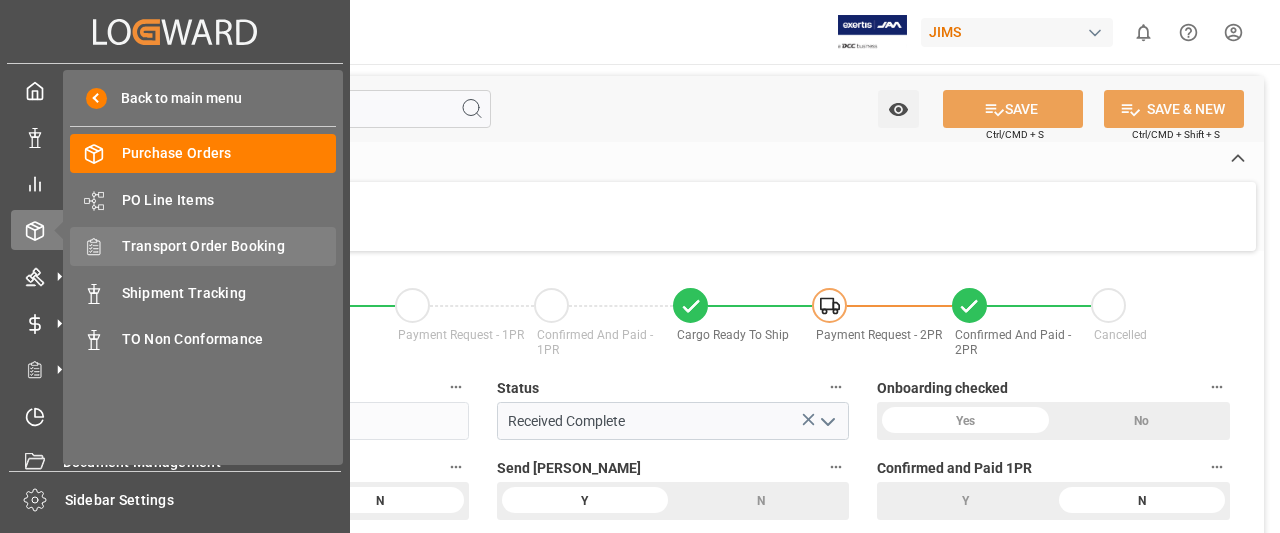 click on "Transport Order Booking" at bounding box center [229, 246] 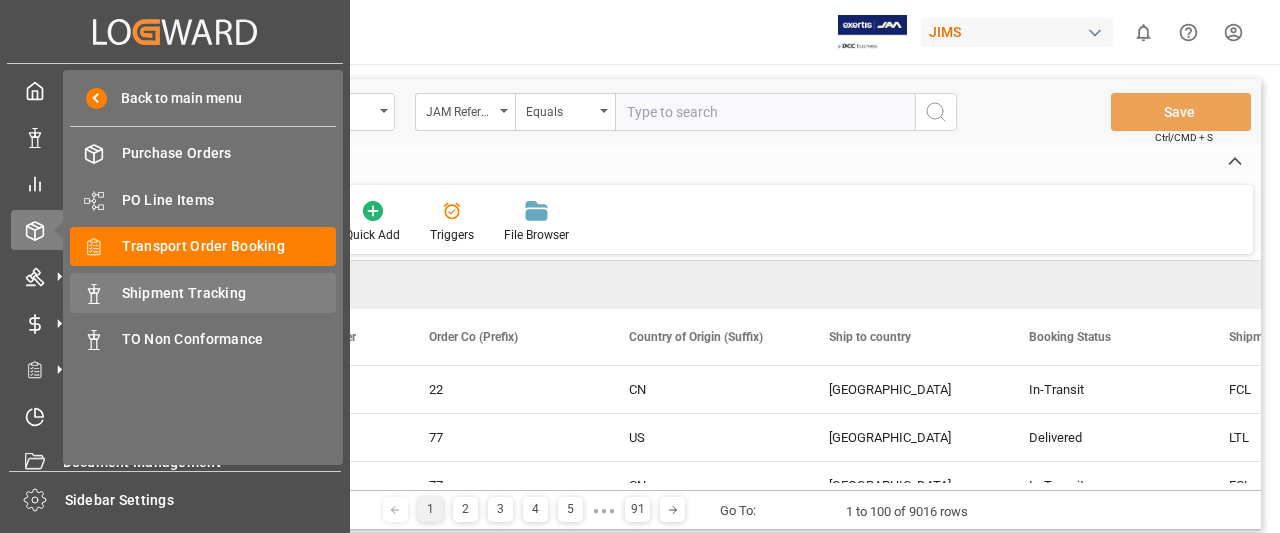 click on "Shipment Tracking" at bounding box center (229, 293) 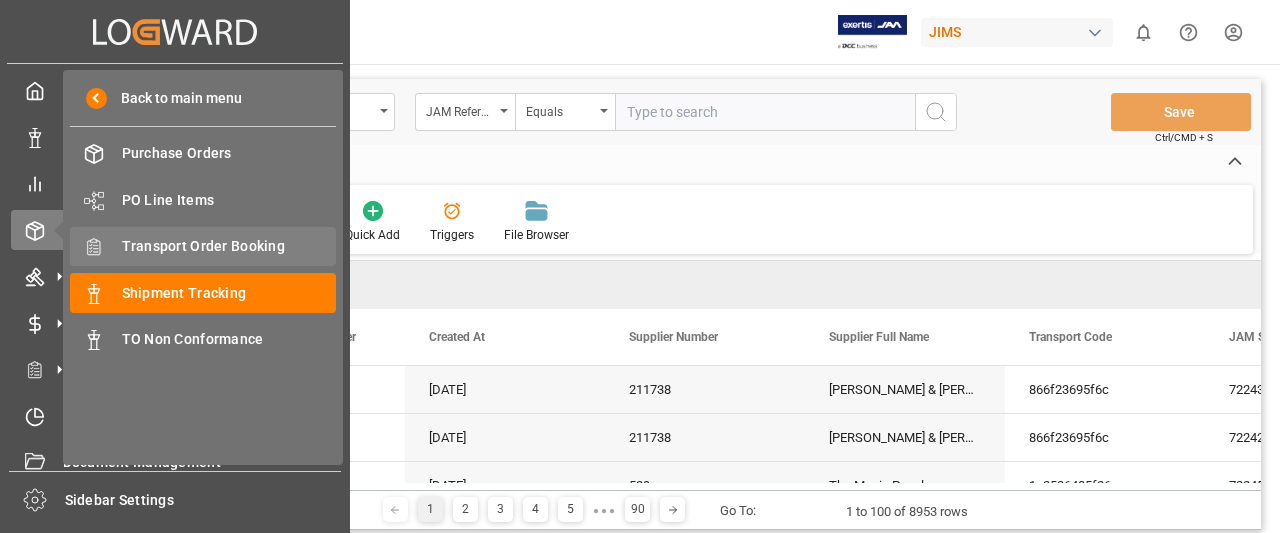 click on "Transport Order Booking" at bounding box center [229, 246] 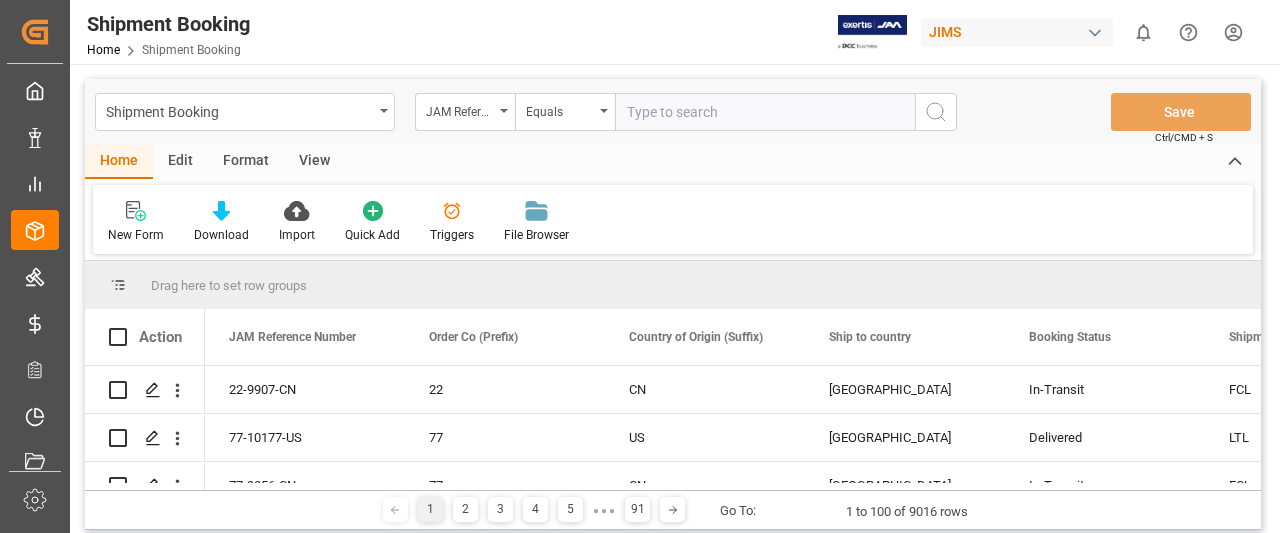 click at bounding box center (765, 112) 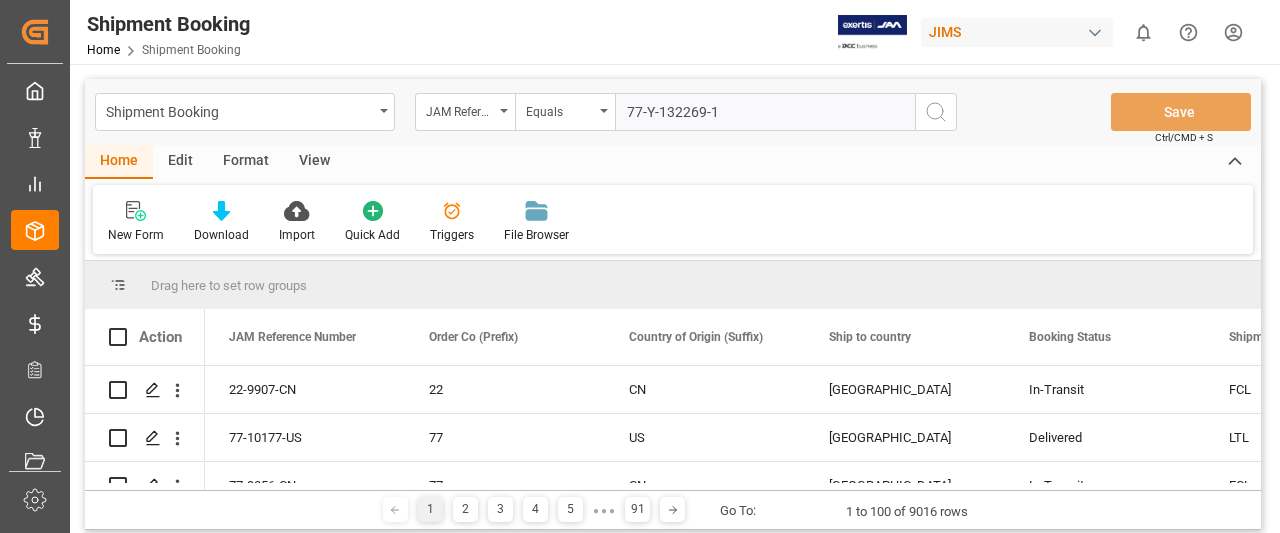type on "77-Y-132269-1" 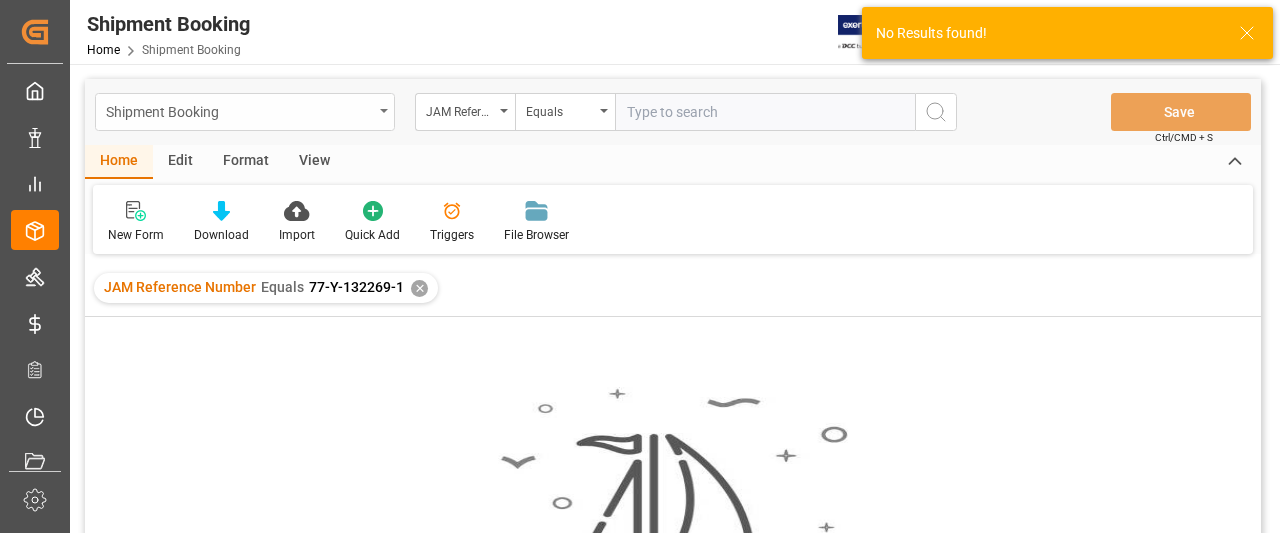 click on "Shipment Booking" at bounding box center [245, 112] 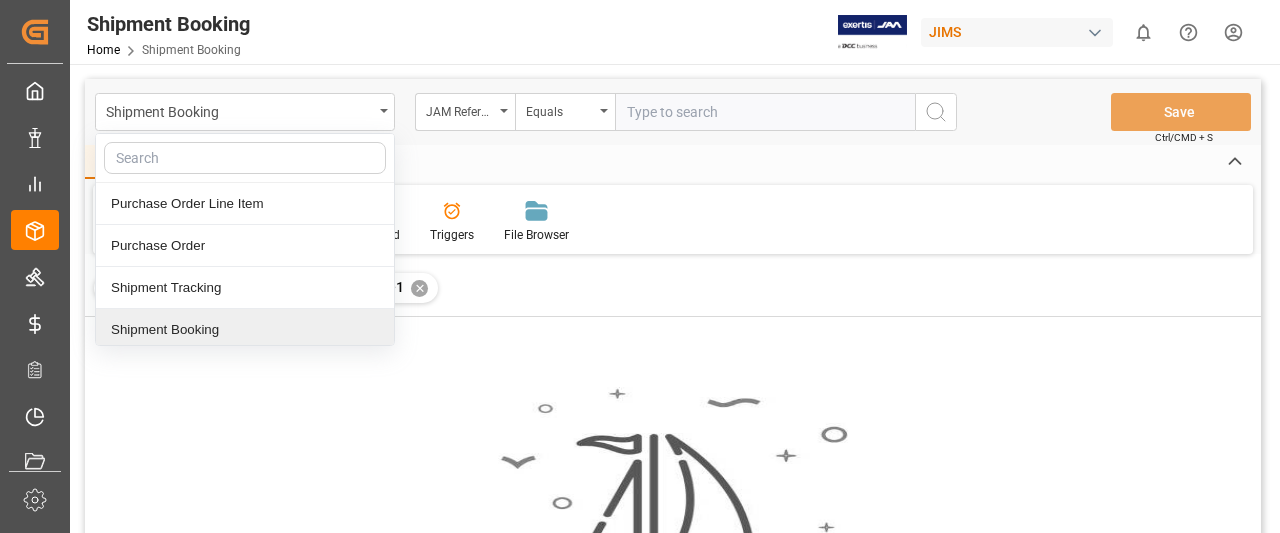 click on "Shipment Booking" at bounding box center [245, 330] 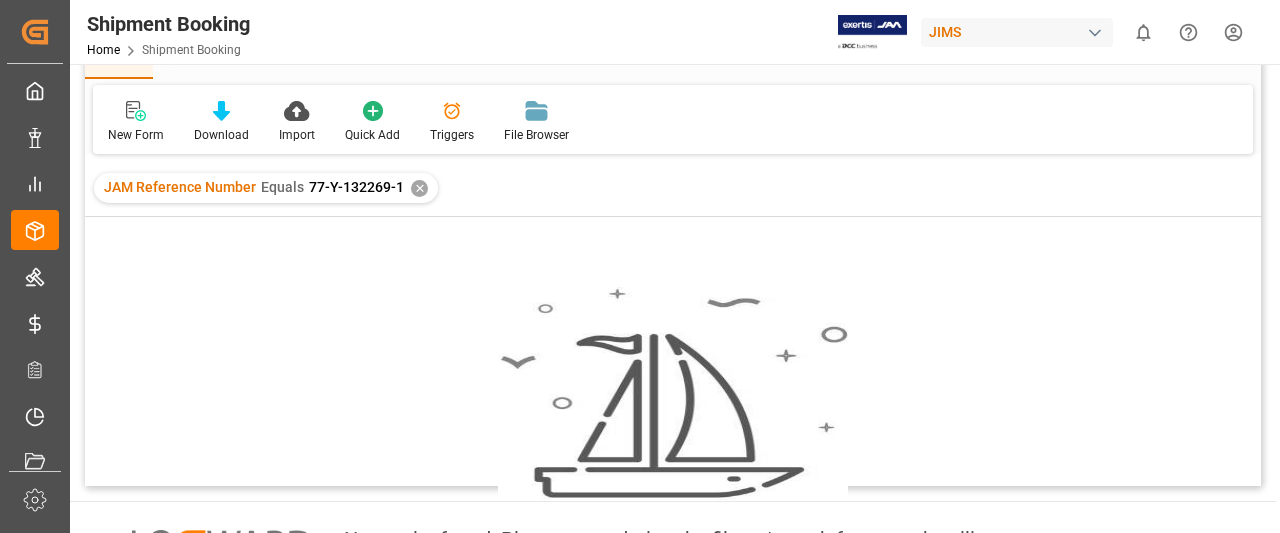 scroll, scrollTop: 0, scrollLeft: 0, axis: both 